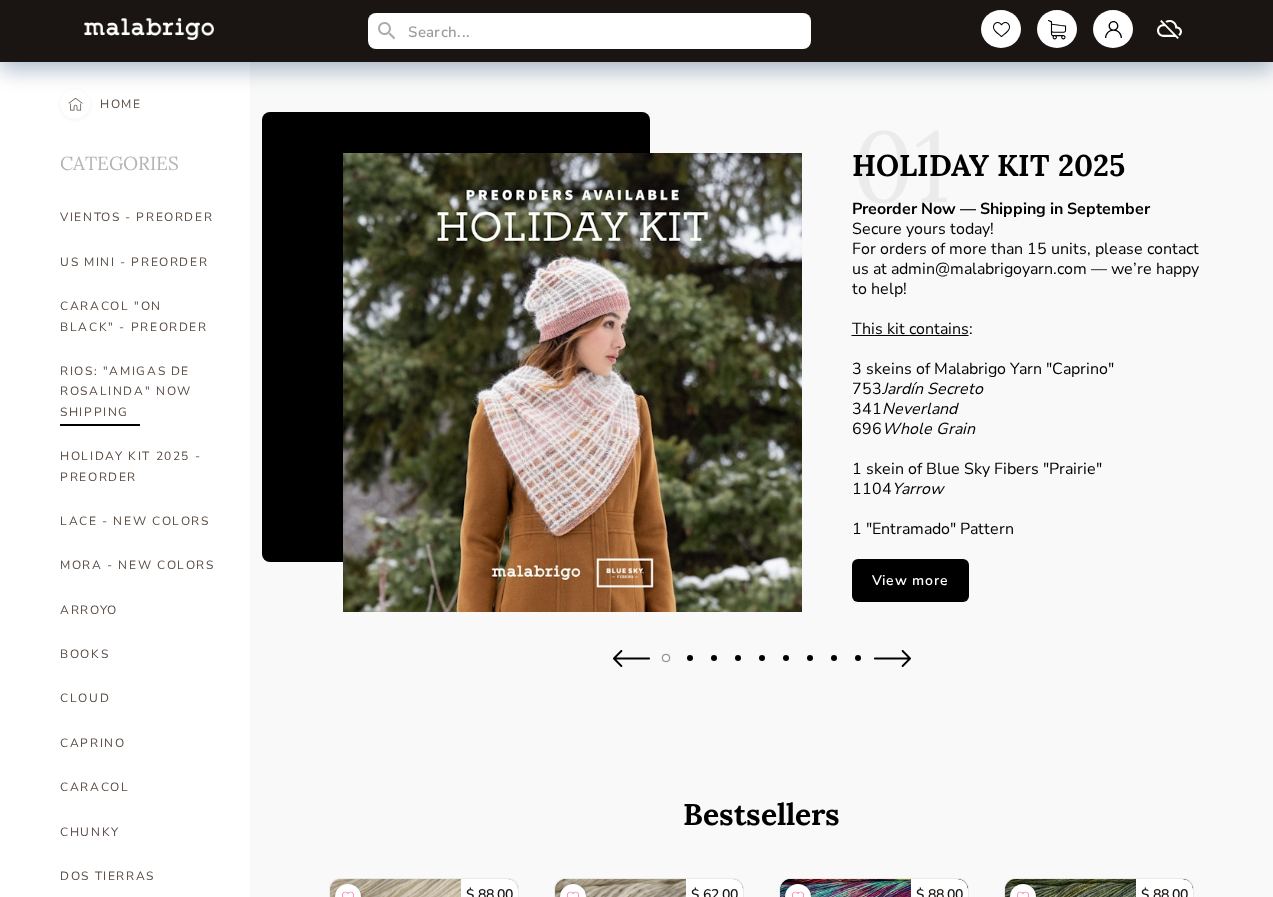 click on "RIOS: "AMIGAS DE ROSALINDA"  NOW SHIPPING" at bounding box center [140, 391] 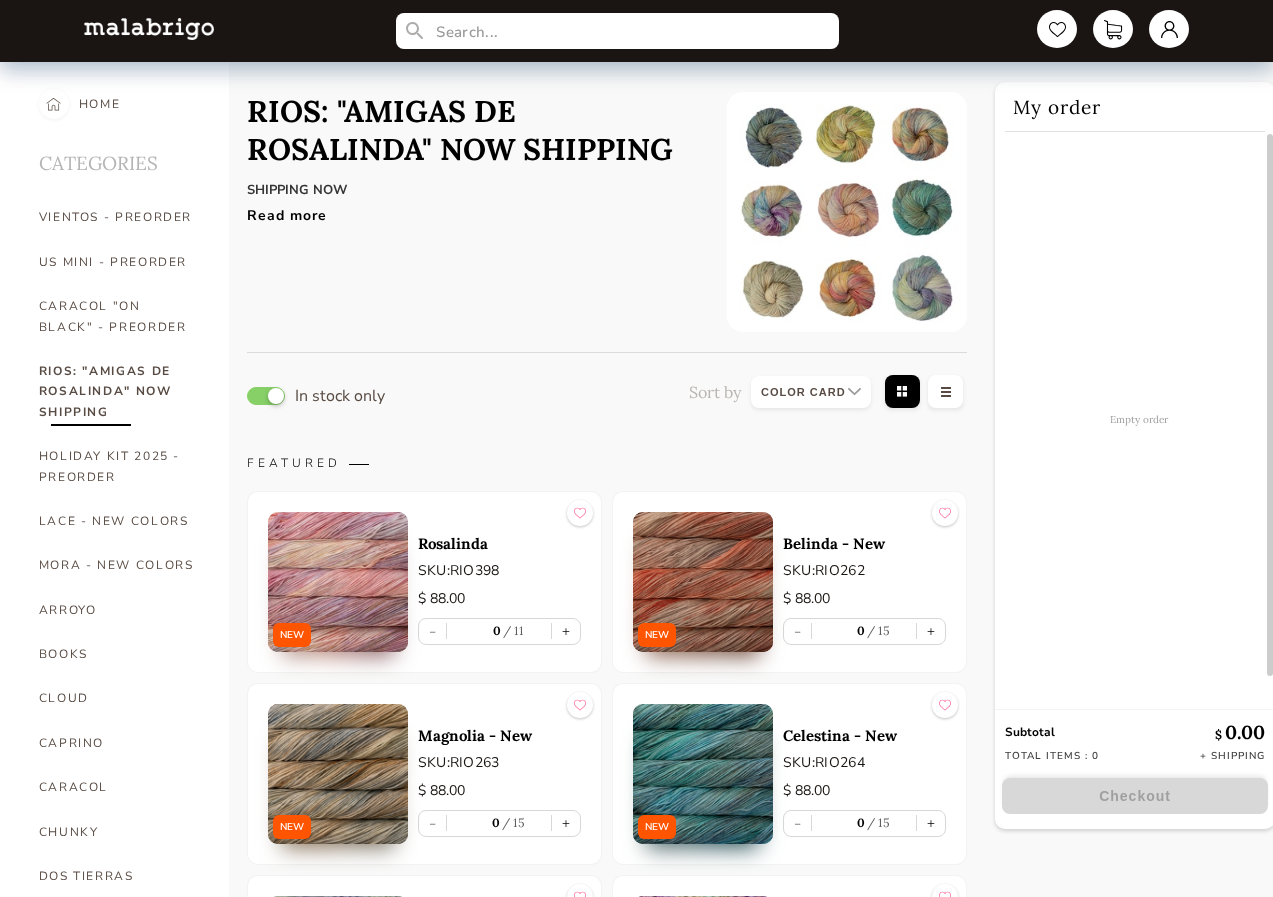click at bounding box center [703, 582] 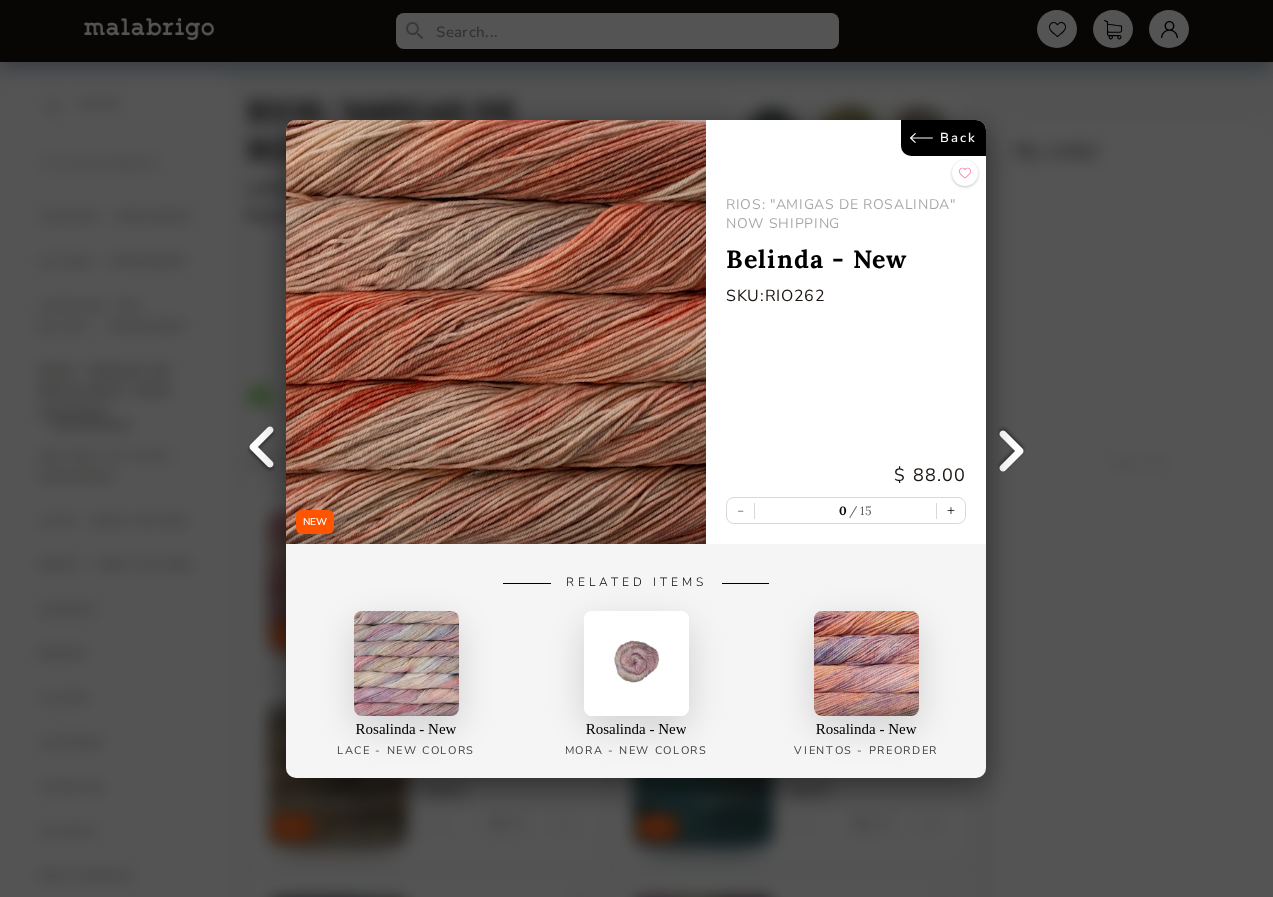 click on "Back" at bounding box center (944, 138) 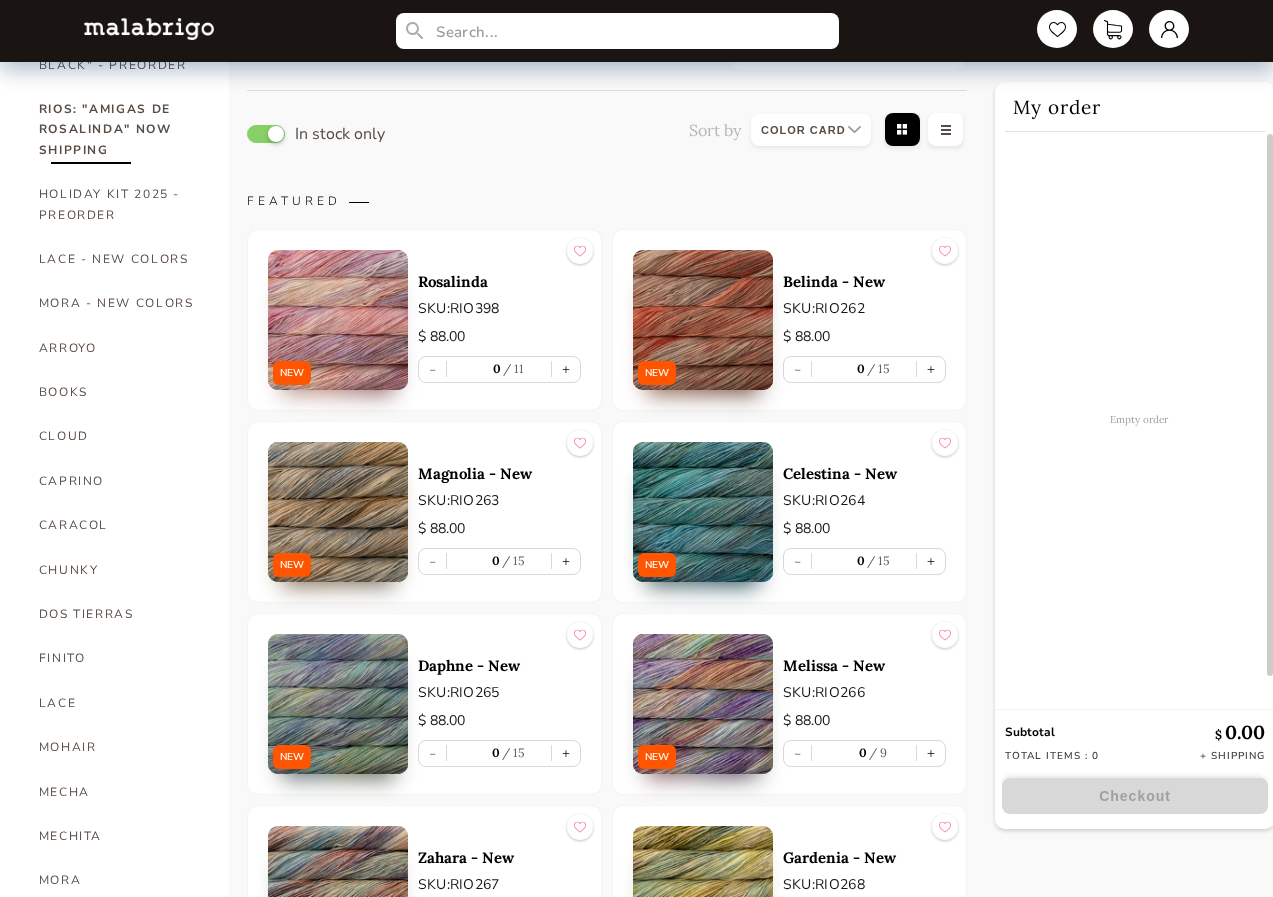 scroll, scrollTop: 300, scrollLeft: 0, axis: vertical 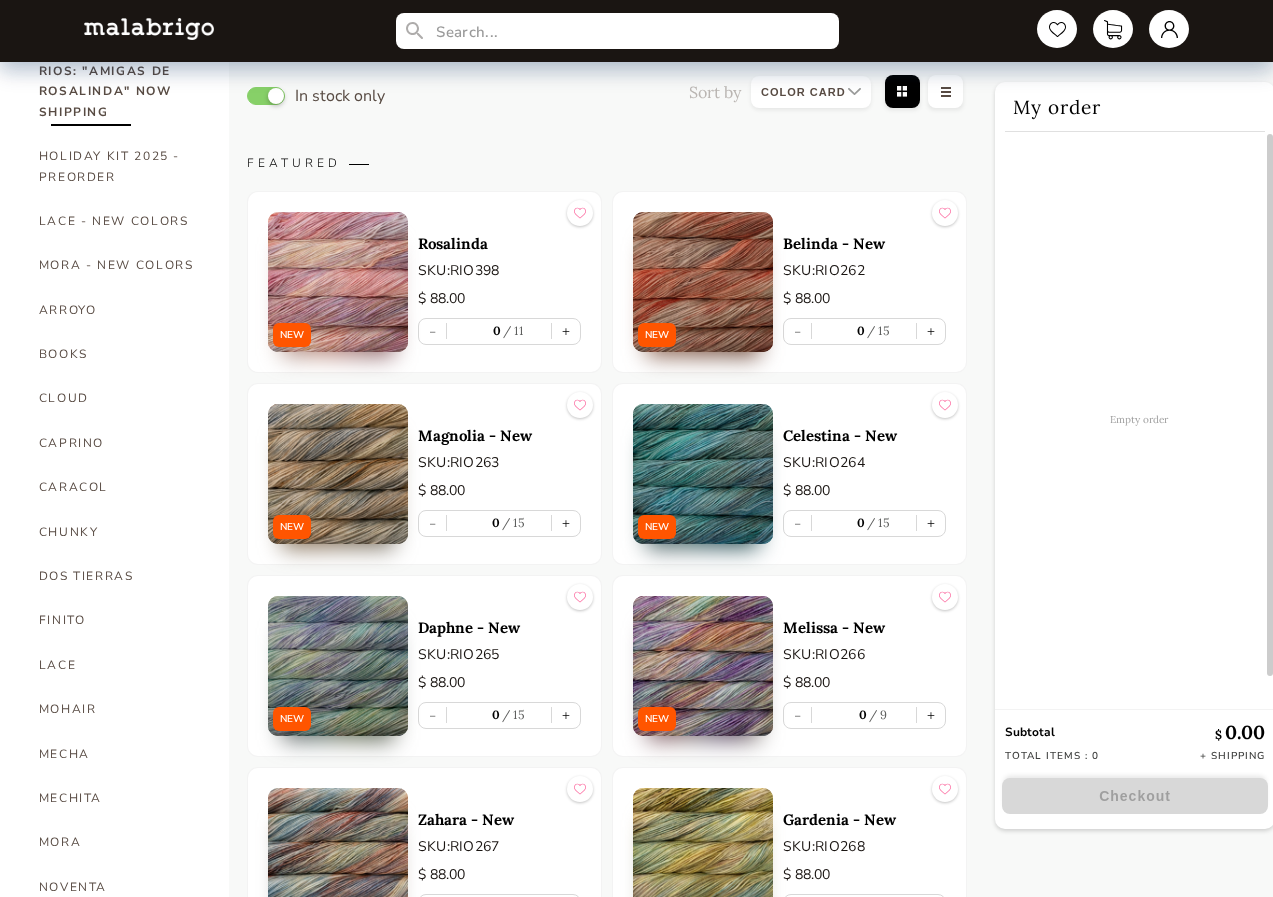 click at bounding box center [338, 474] 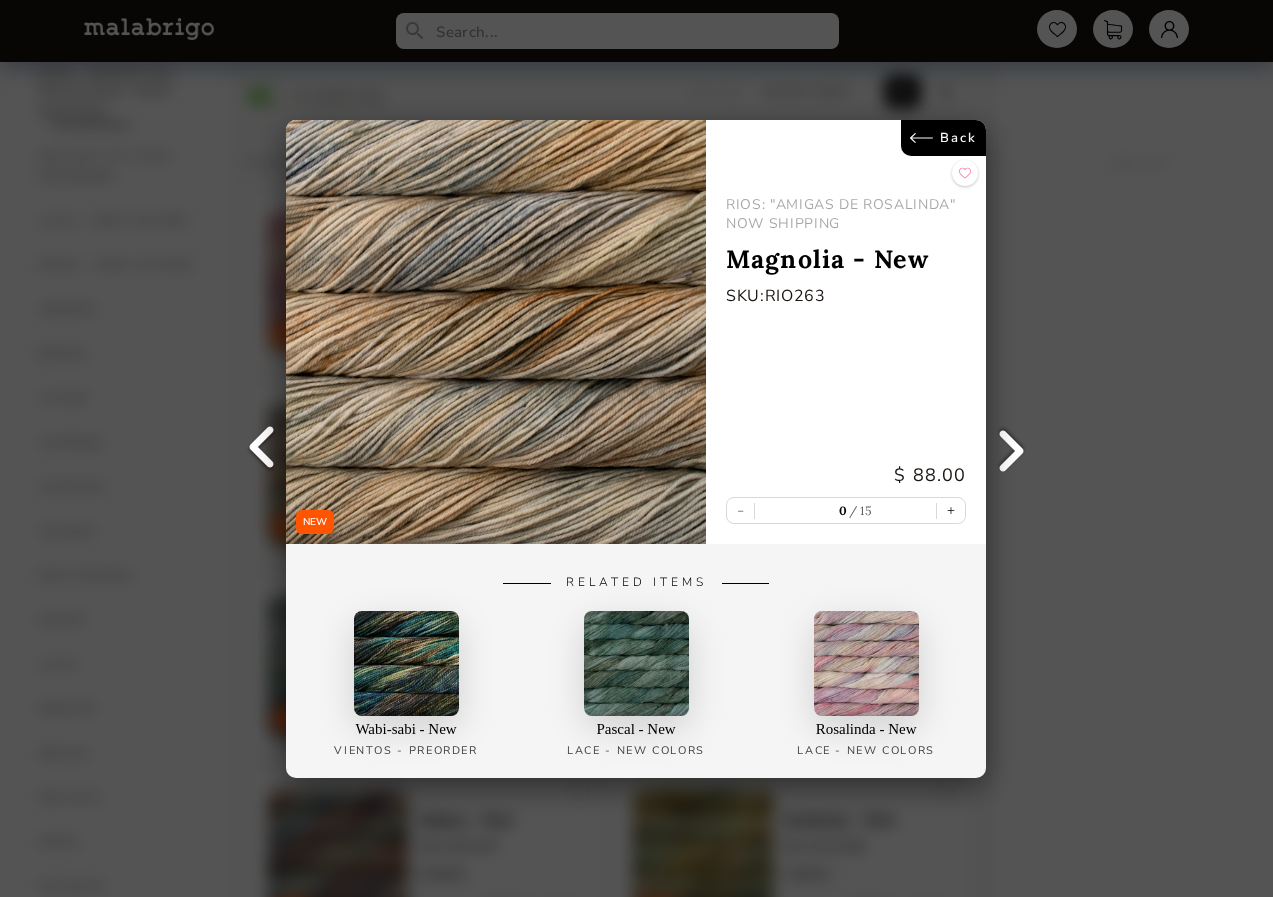 click on "Back" at bounding box center [944, 138] 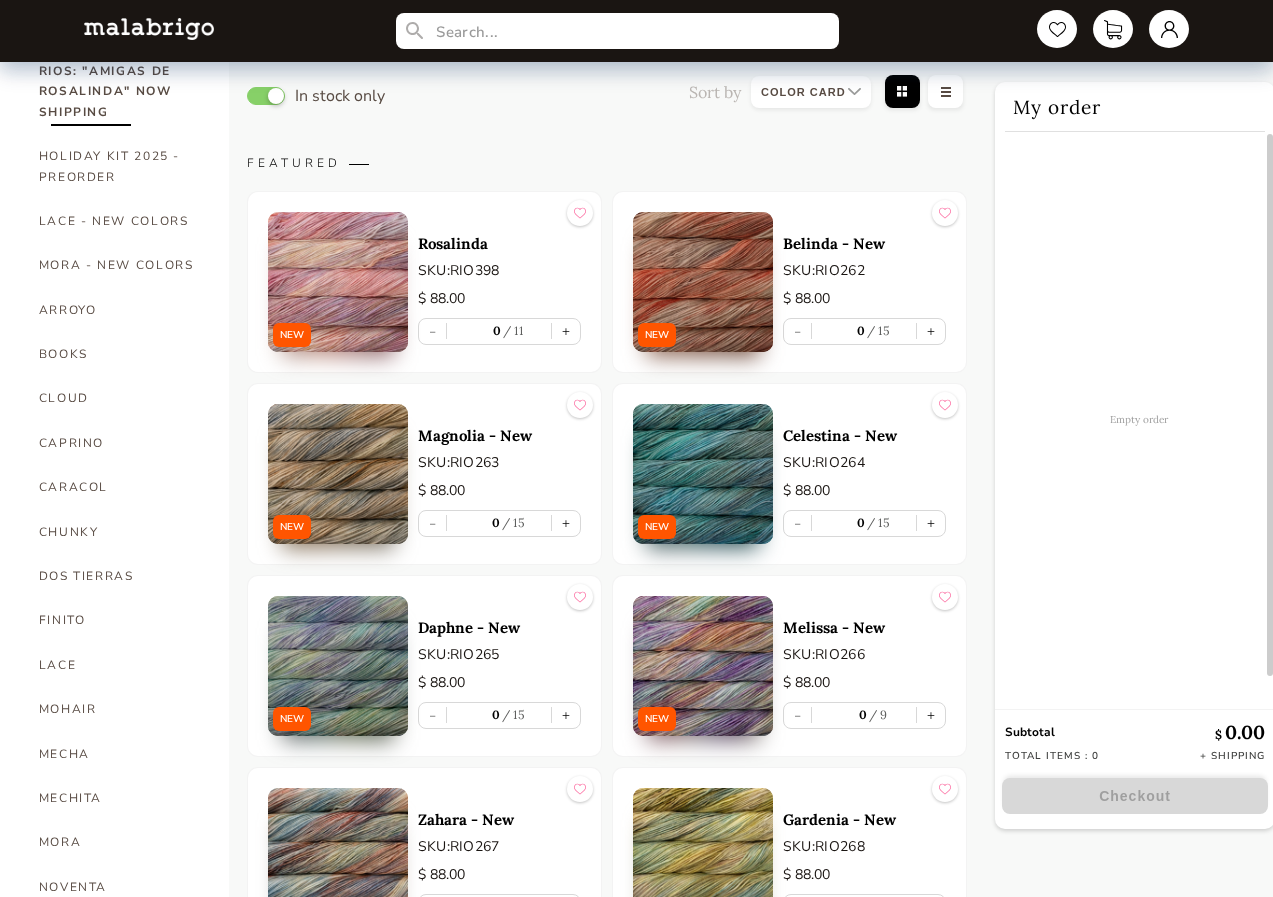 click at bounding box center [703, 474] 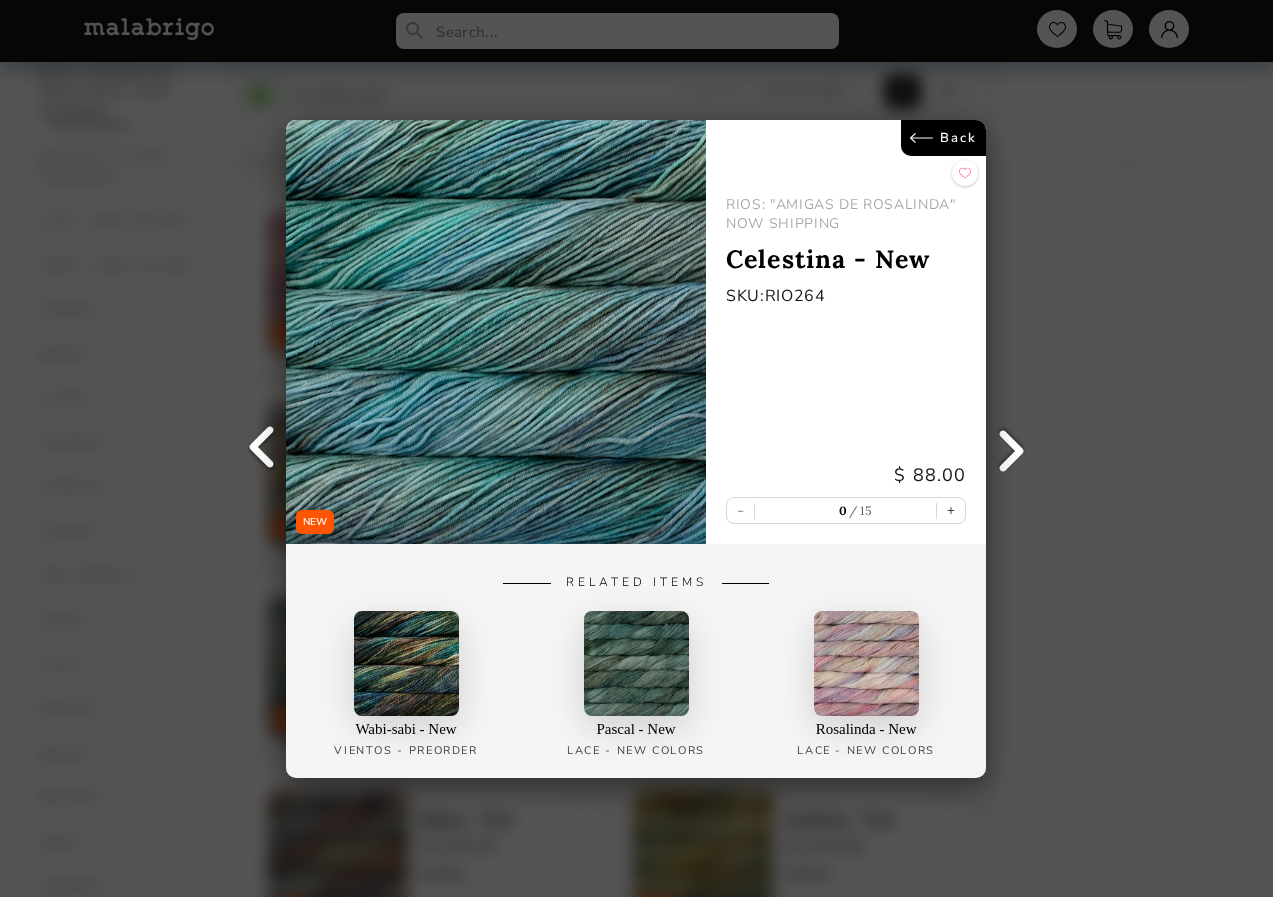 click on "Back" at bounding box center (944, 138) 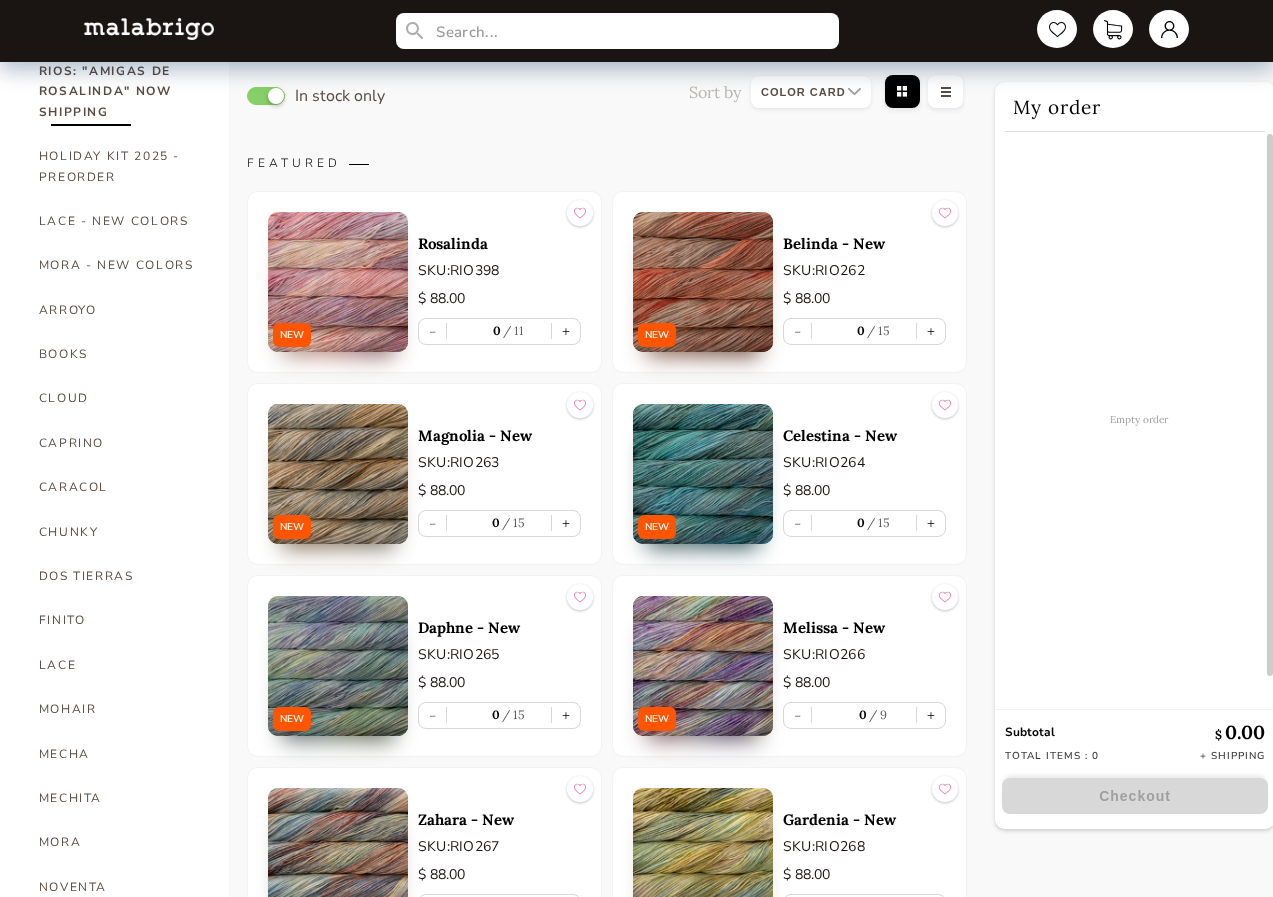 click at bounding box center (338, 666) 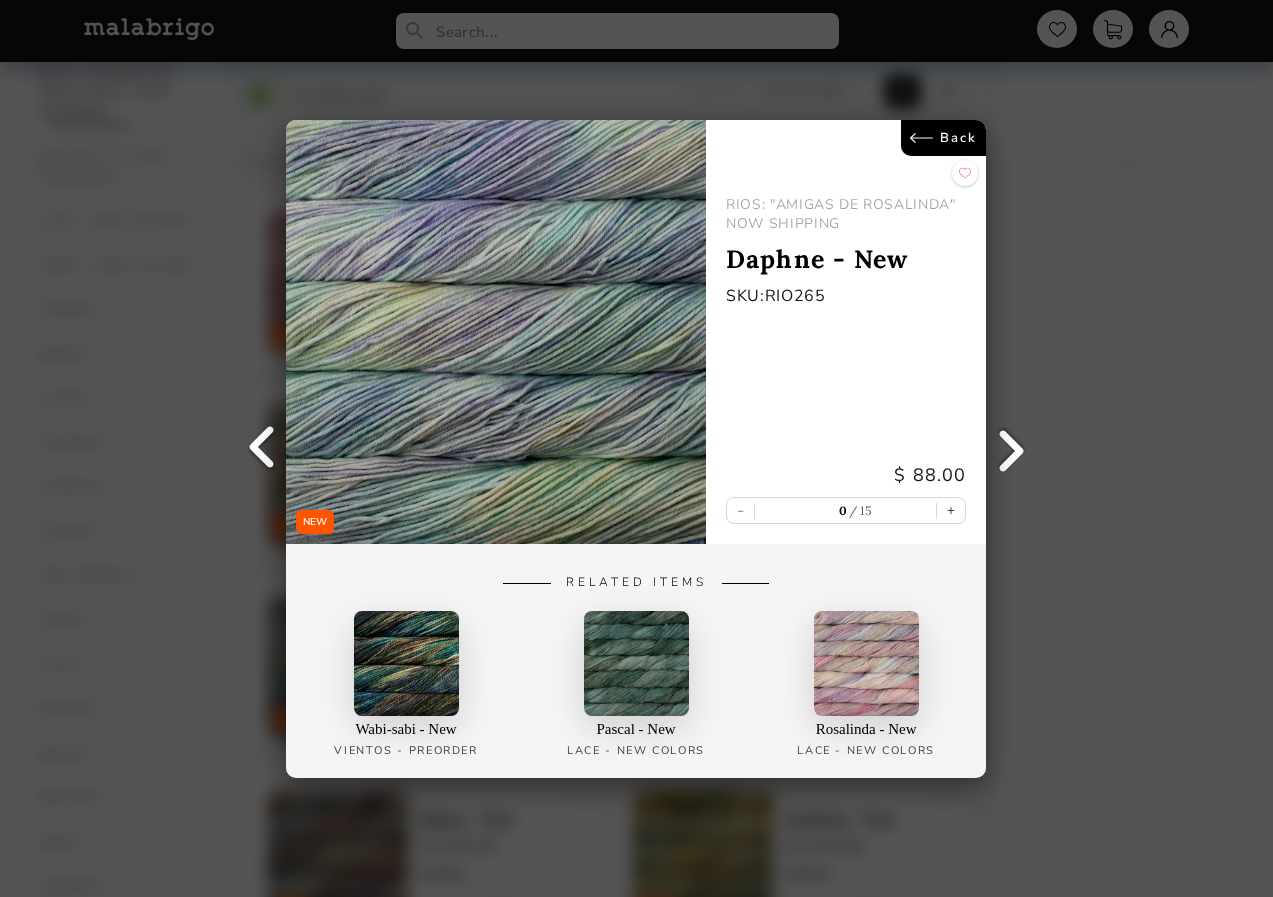 click on "Back" at bounding box center [944, 138] 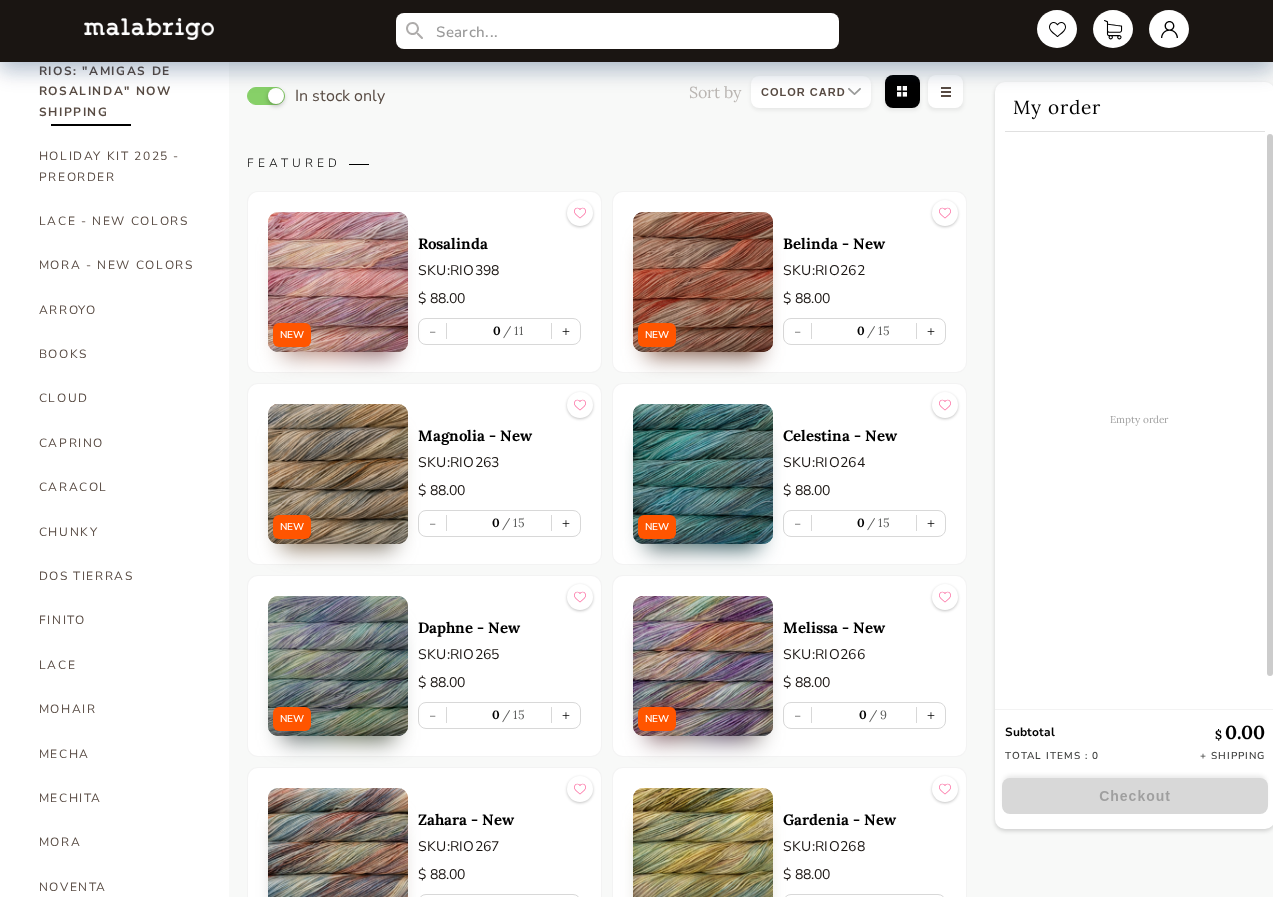 click at bounding box center [703, 666] 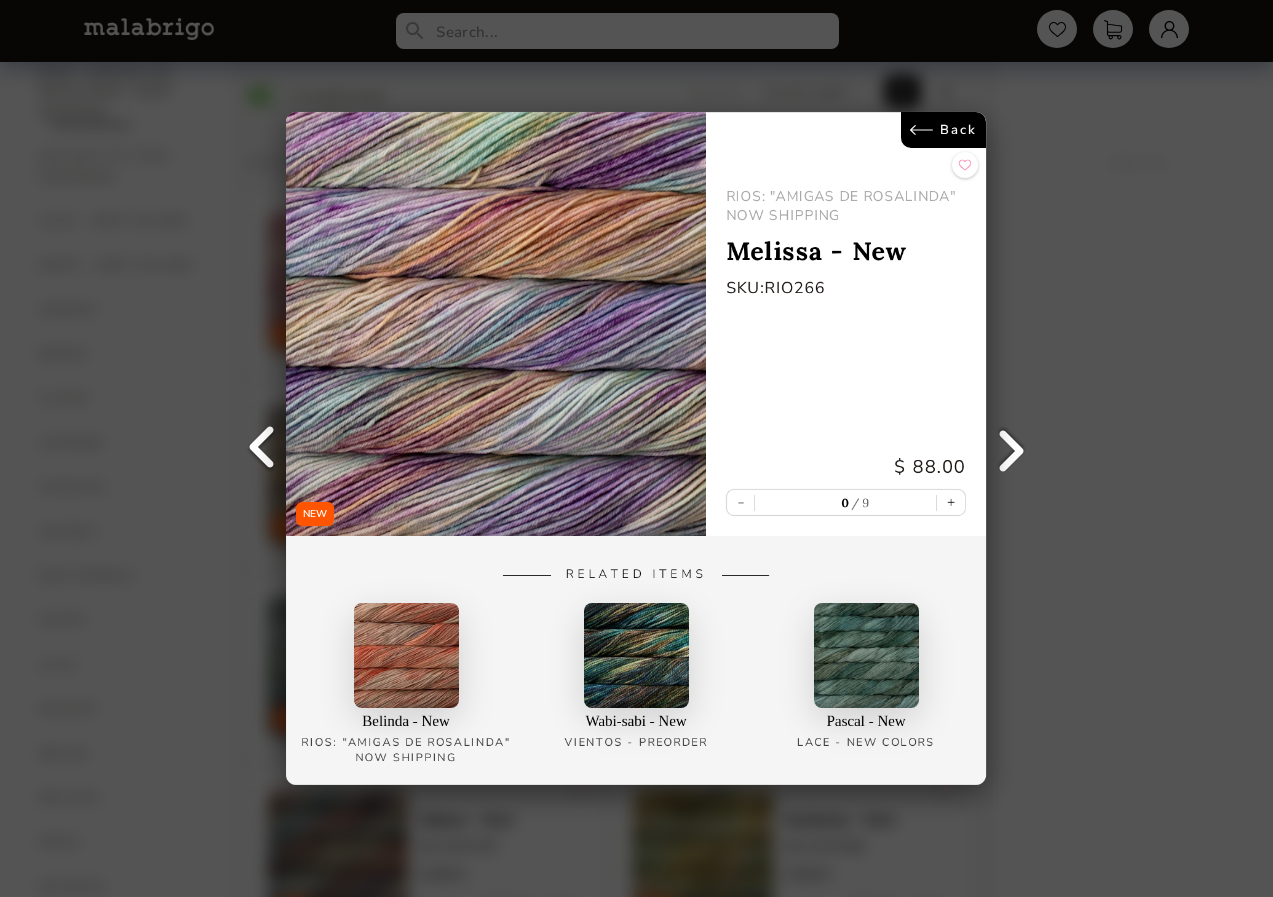 click on "Back" at bounding box center [944, 130] 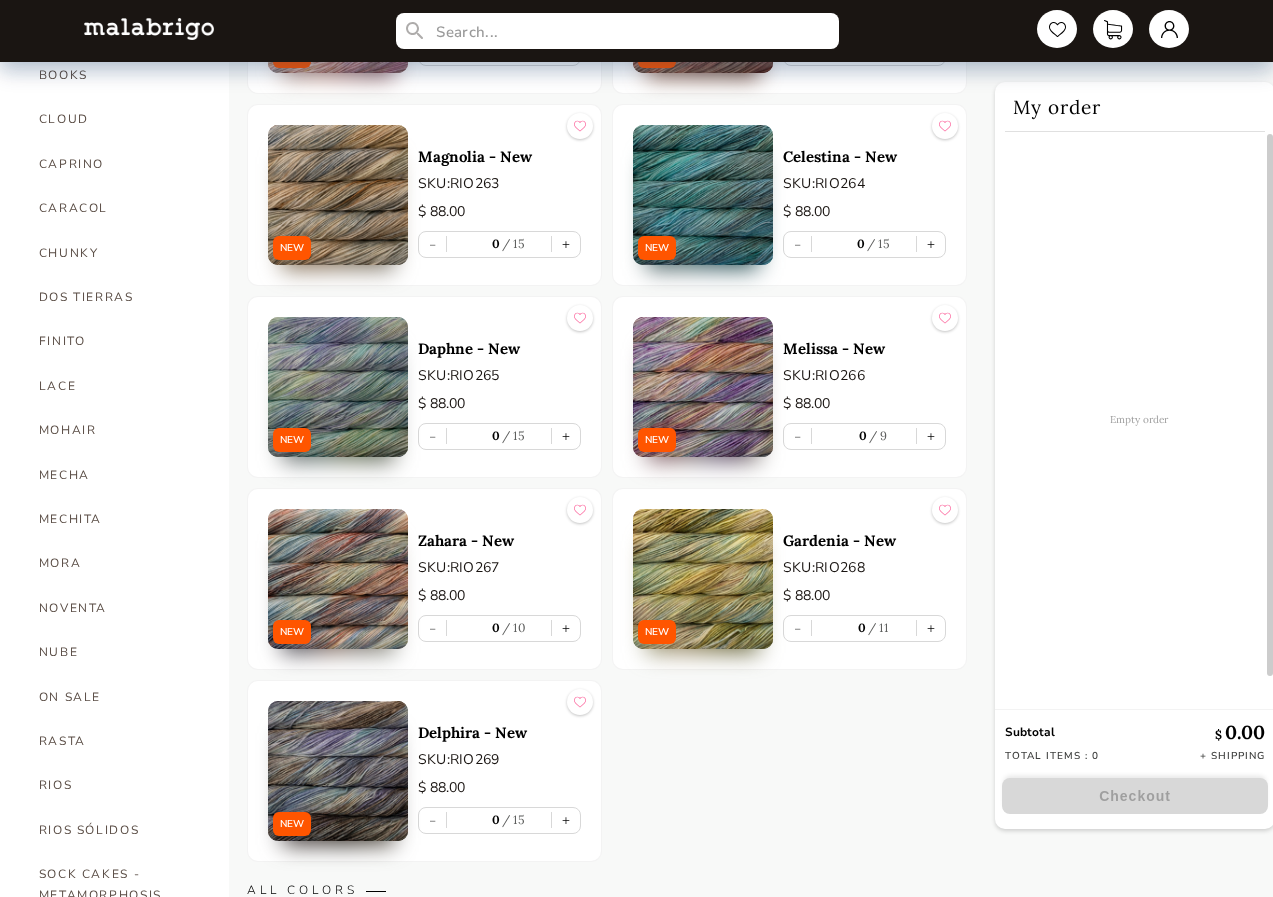 scroll, scrollTop: 700, scrollLeft: 0, axis: vertical 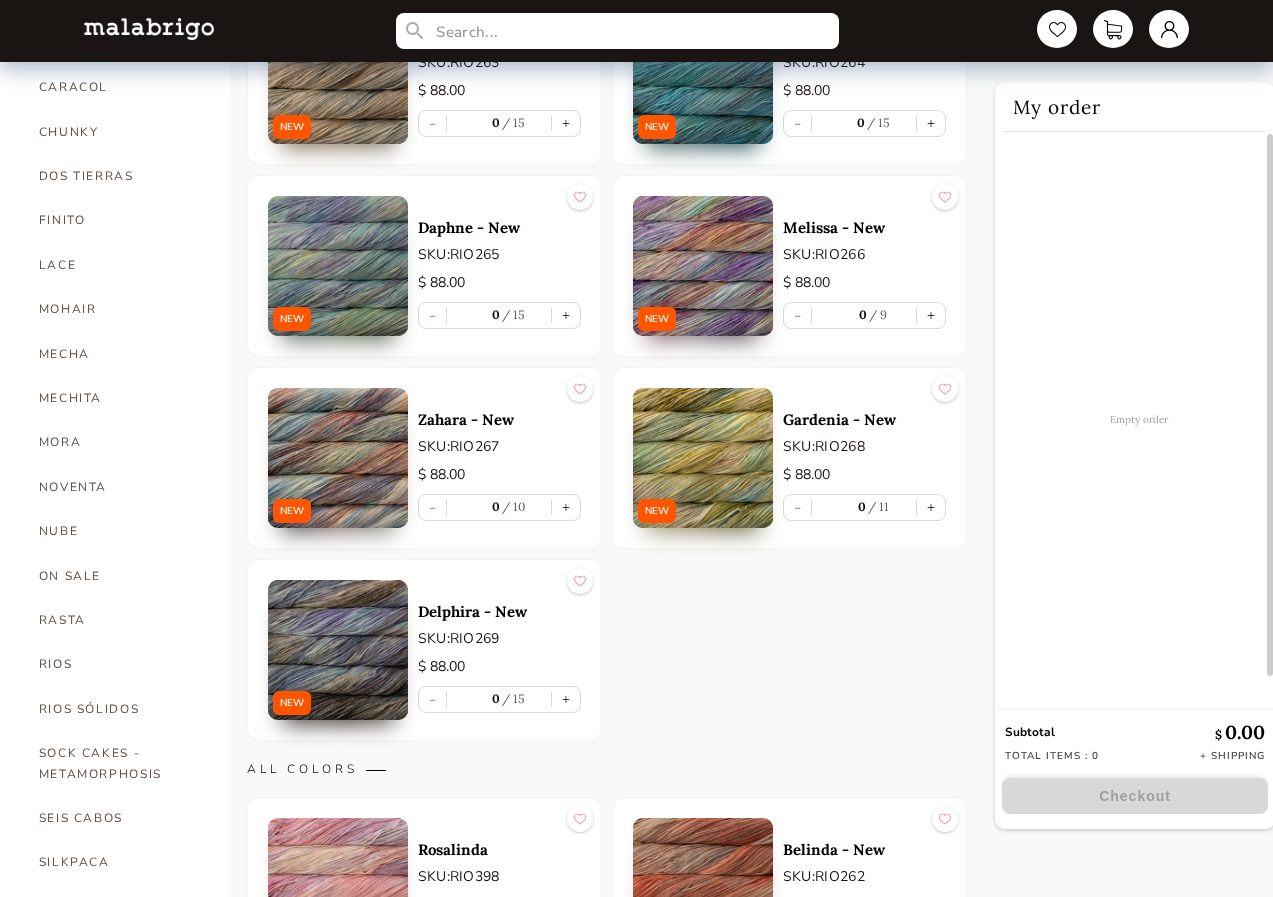 click at bounding box center [703, 458] 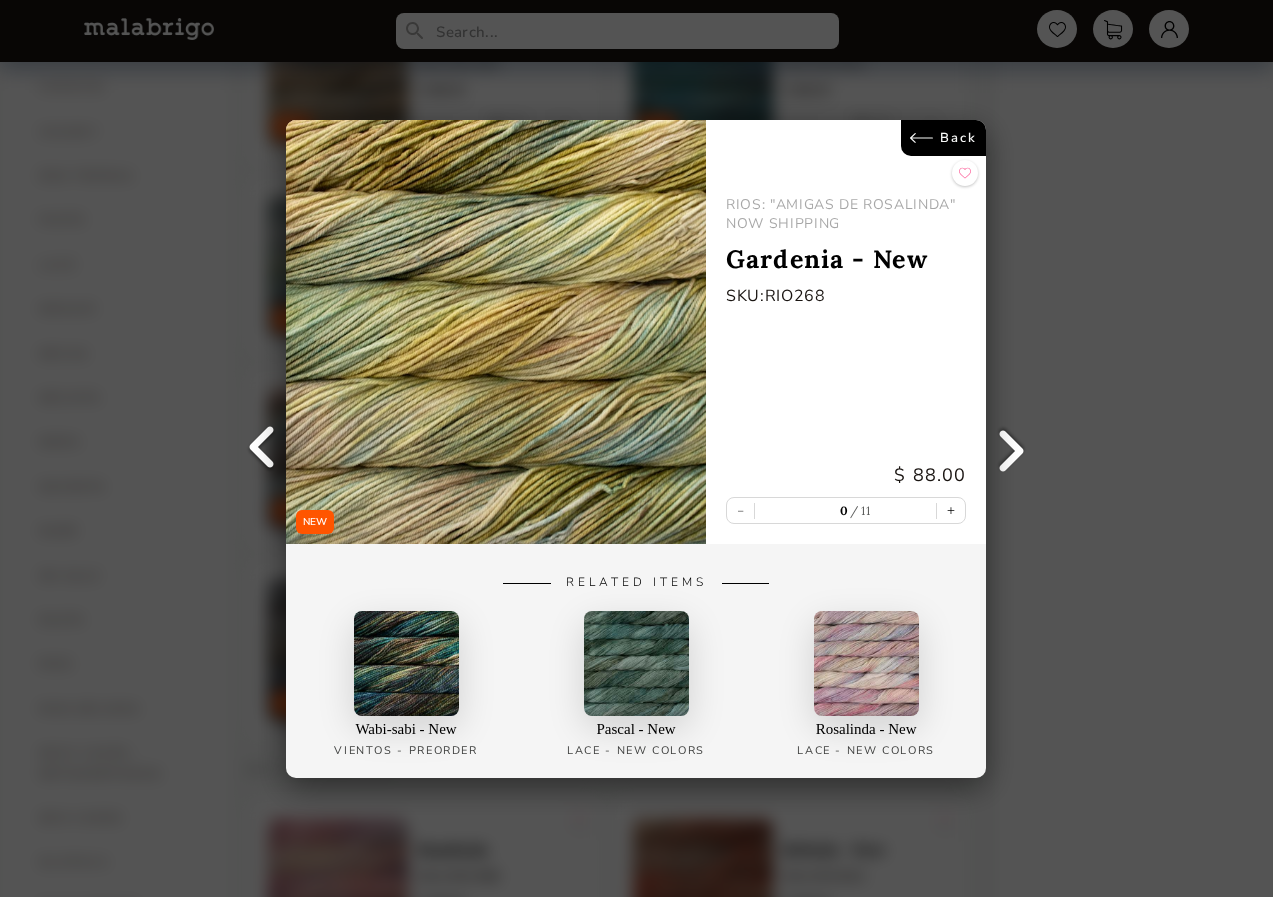 click on "Back" at bounding box center (944, 138) 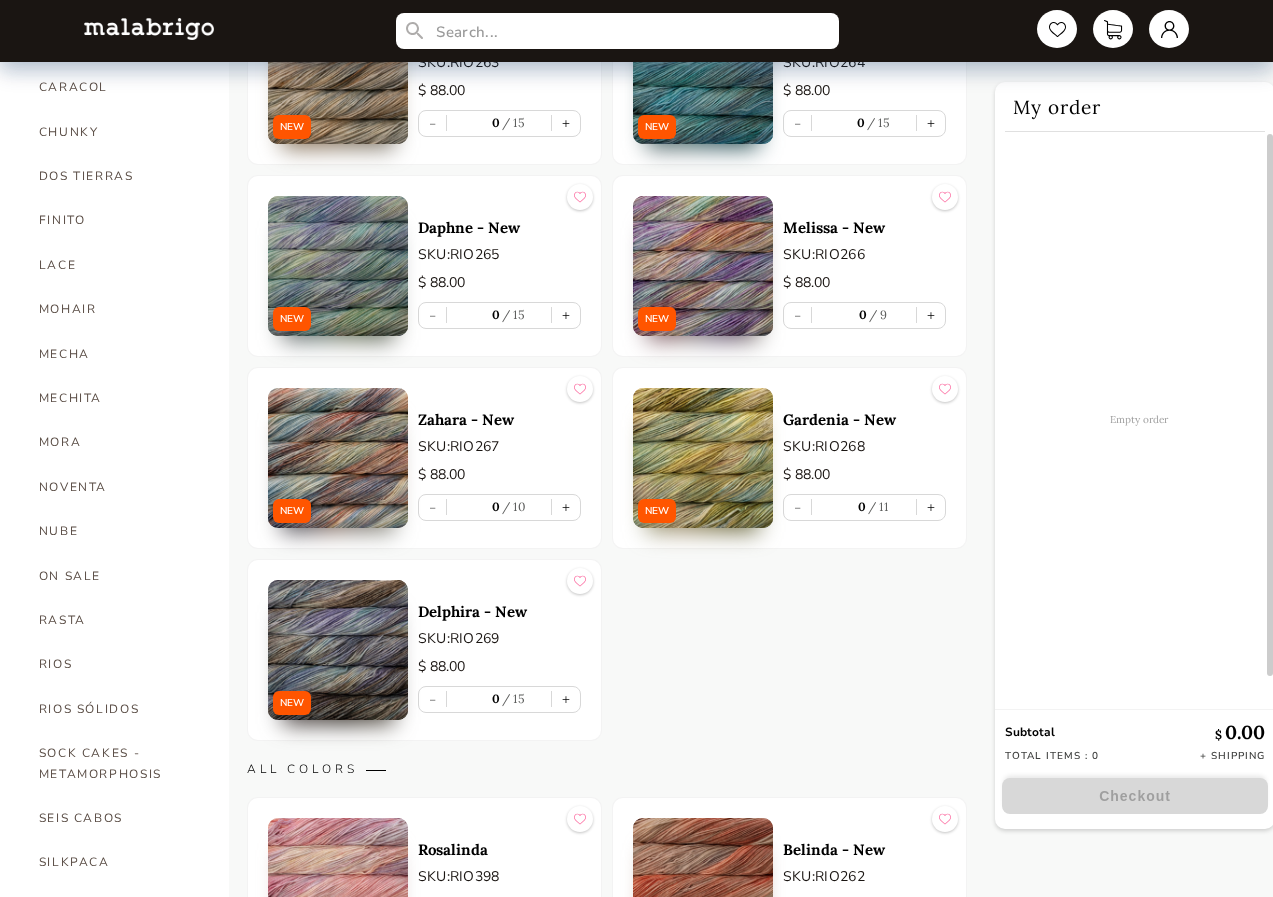 click at bounding box center (338, 458) 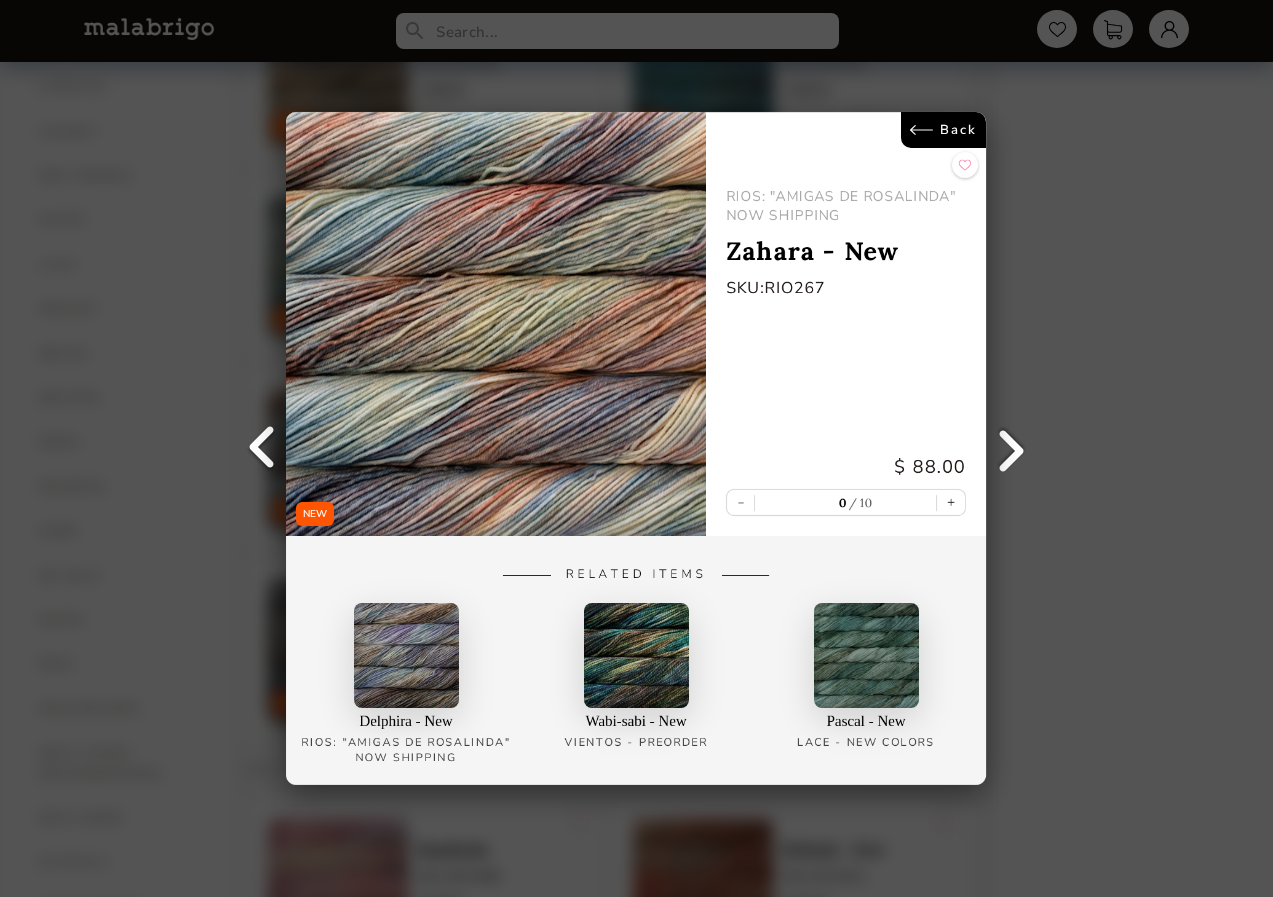 click on "Back" at bounding box center (944, 130) 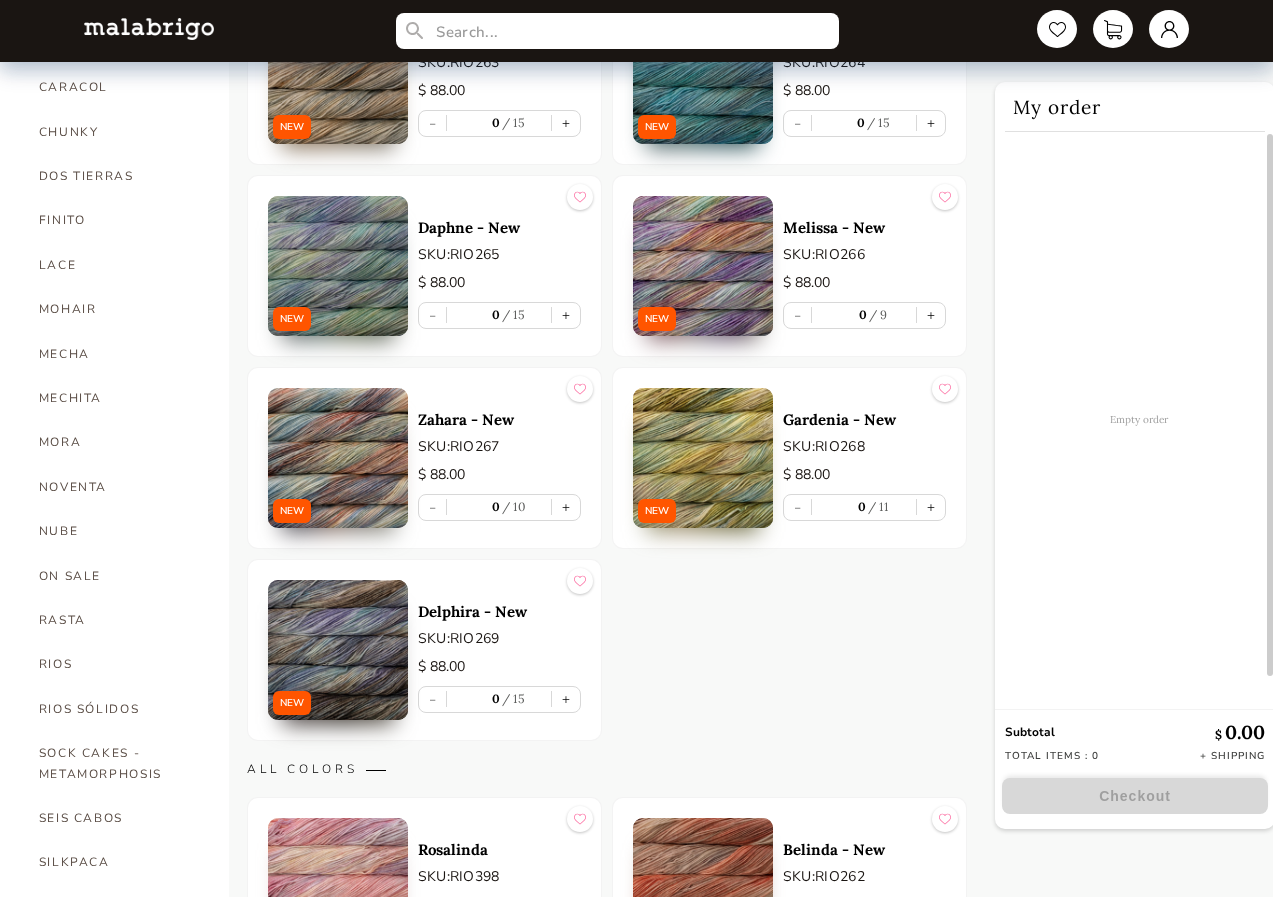 click at bounding box center (338, 650) 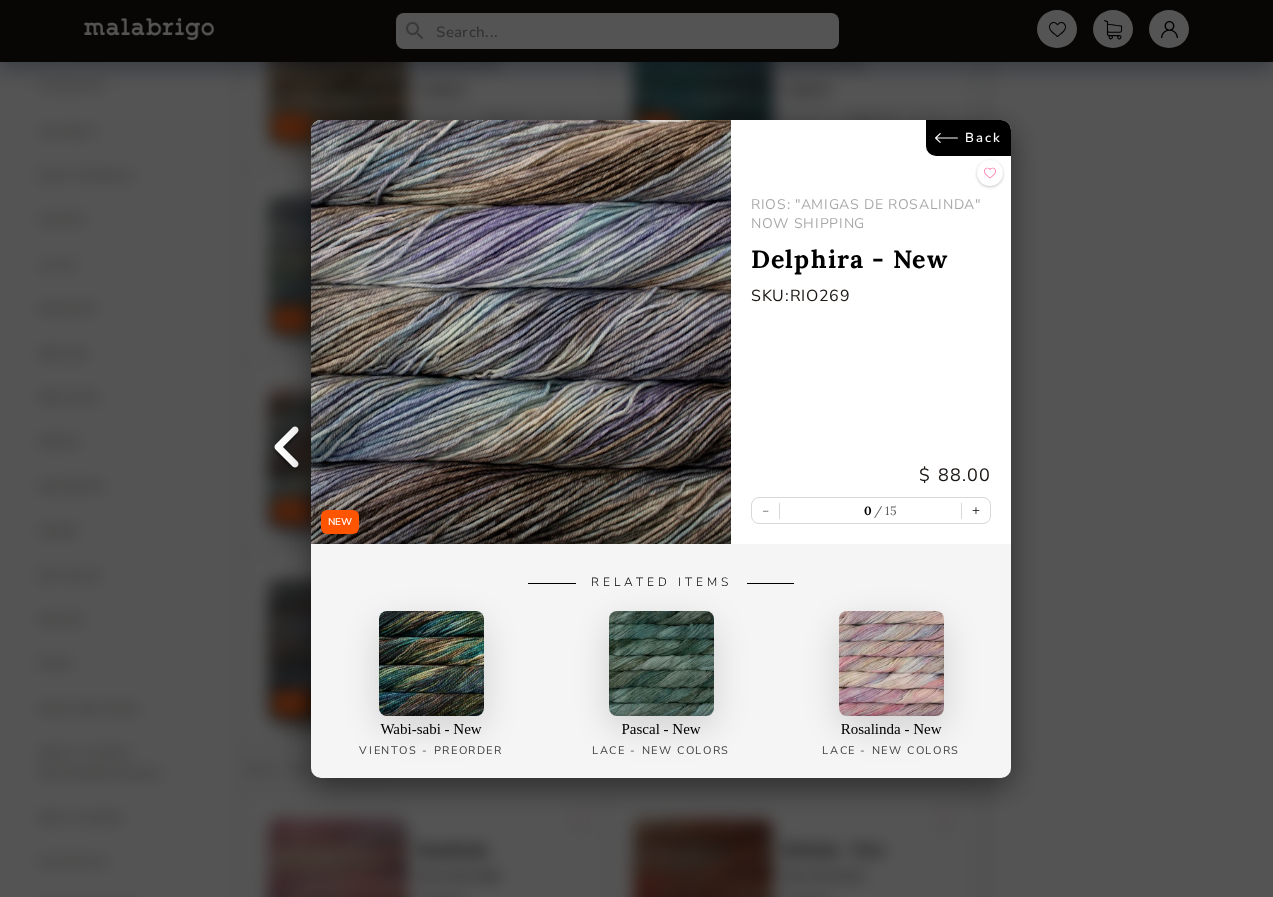 click on "Back" at bounding box center (969, 138) 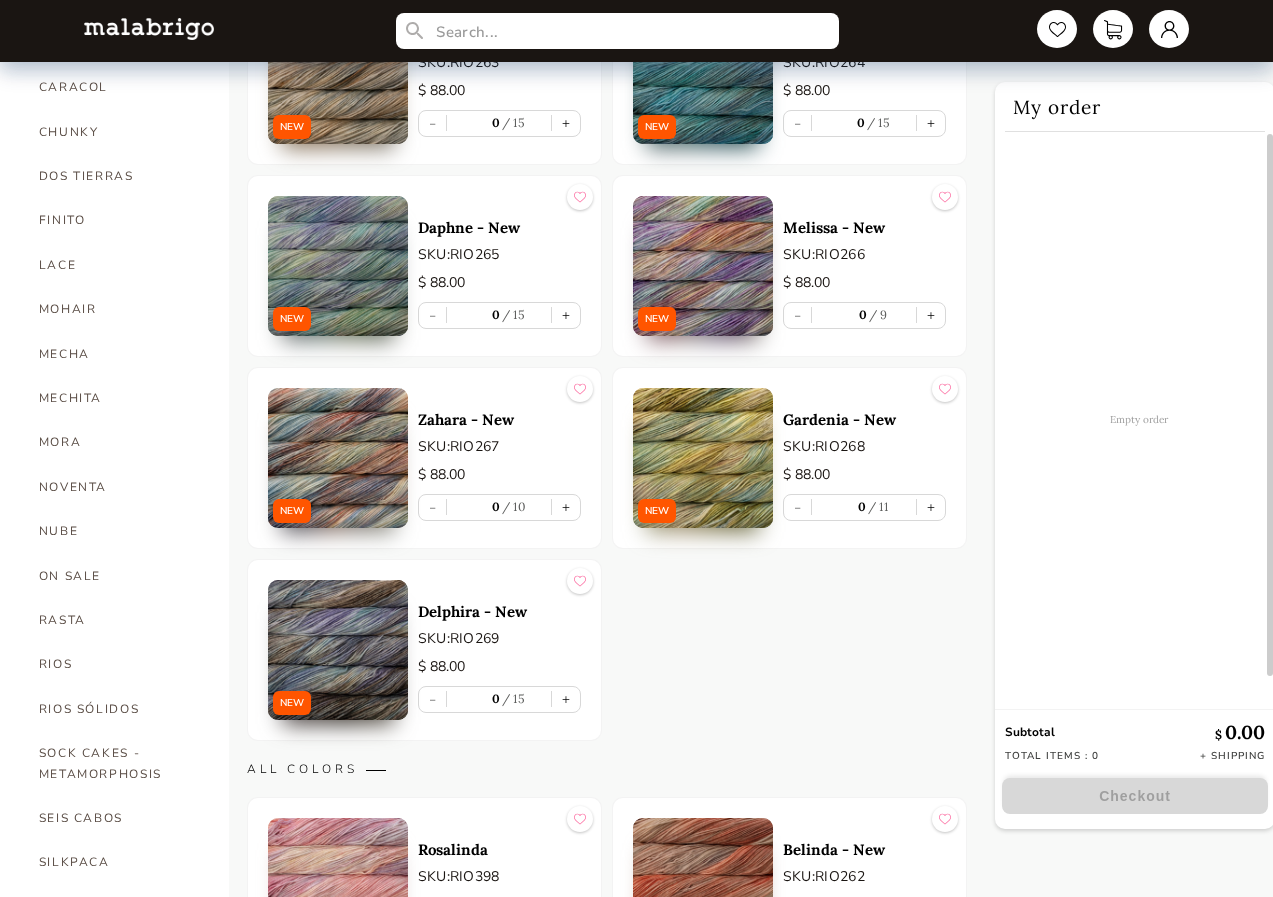 scroll, scrollTop: 1000, scrollLeft: 0, axis: vertical 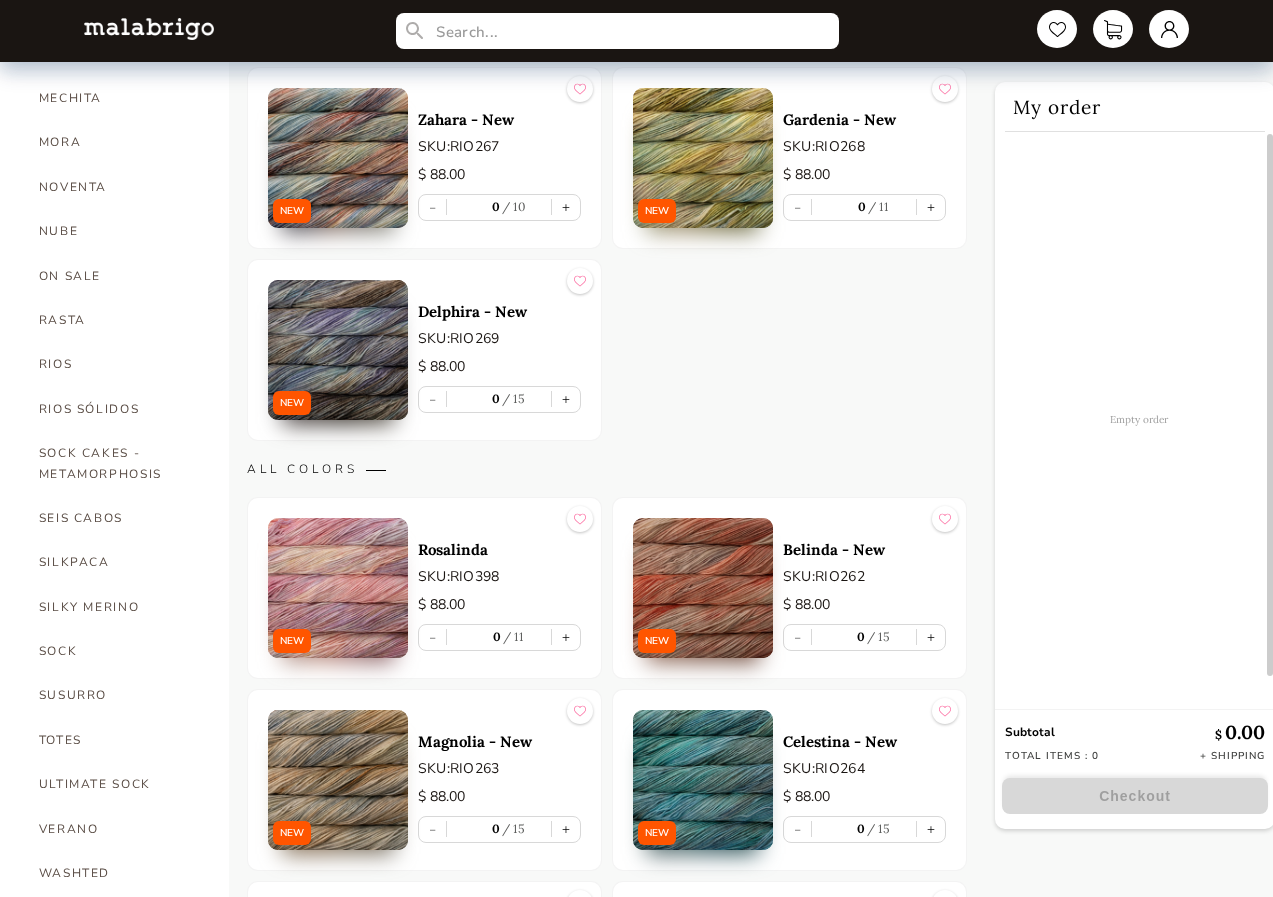 click at bounding box center [703, 588] 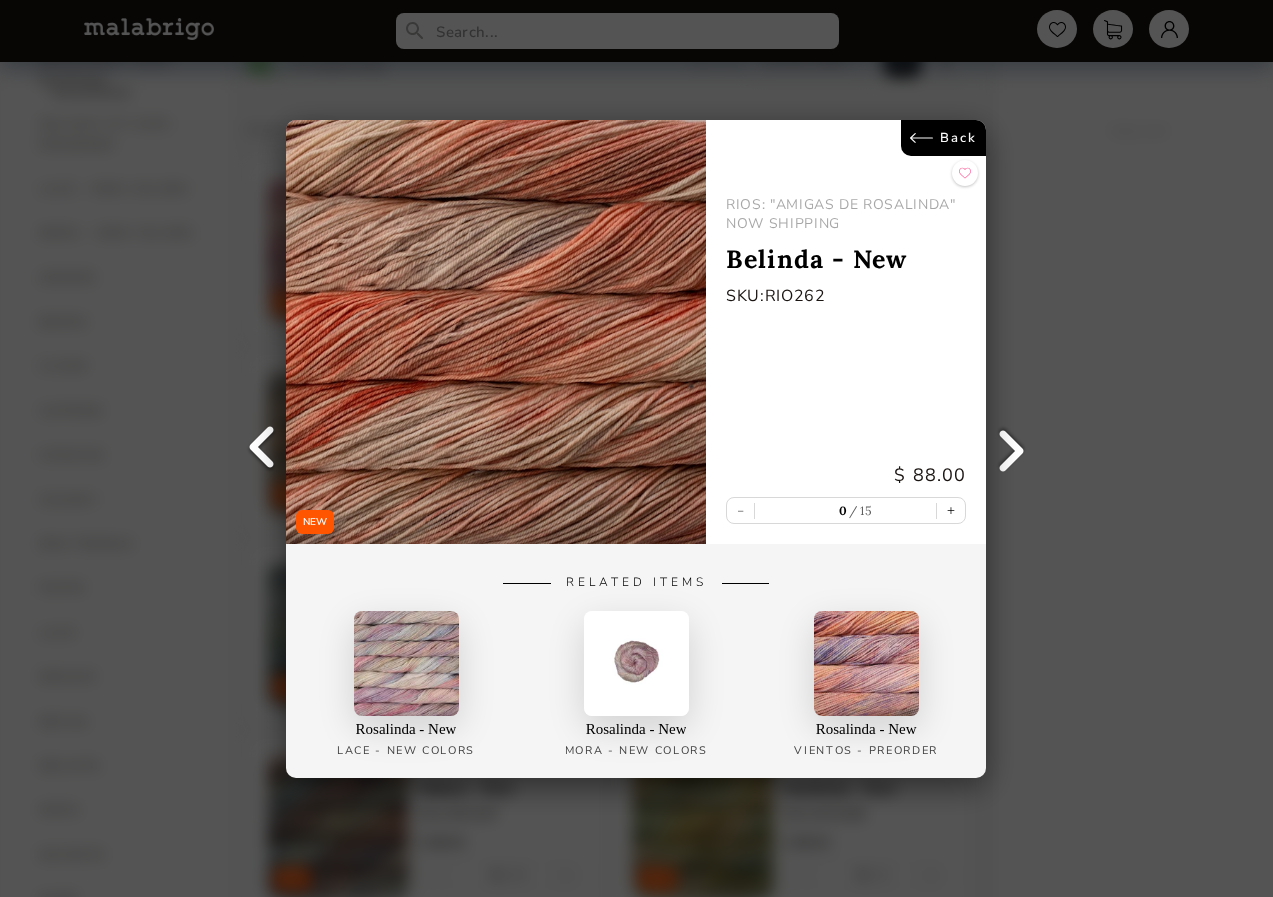 scroll, scrollTop: 300, scrollLeft: 0, axis: vertical 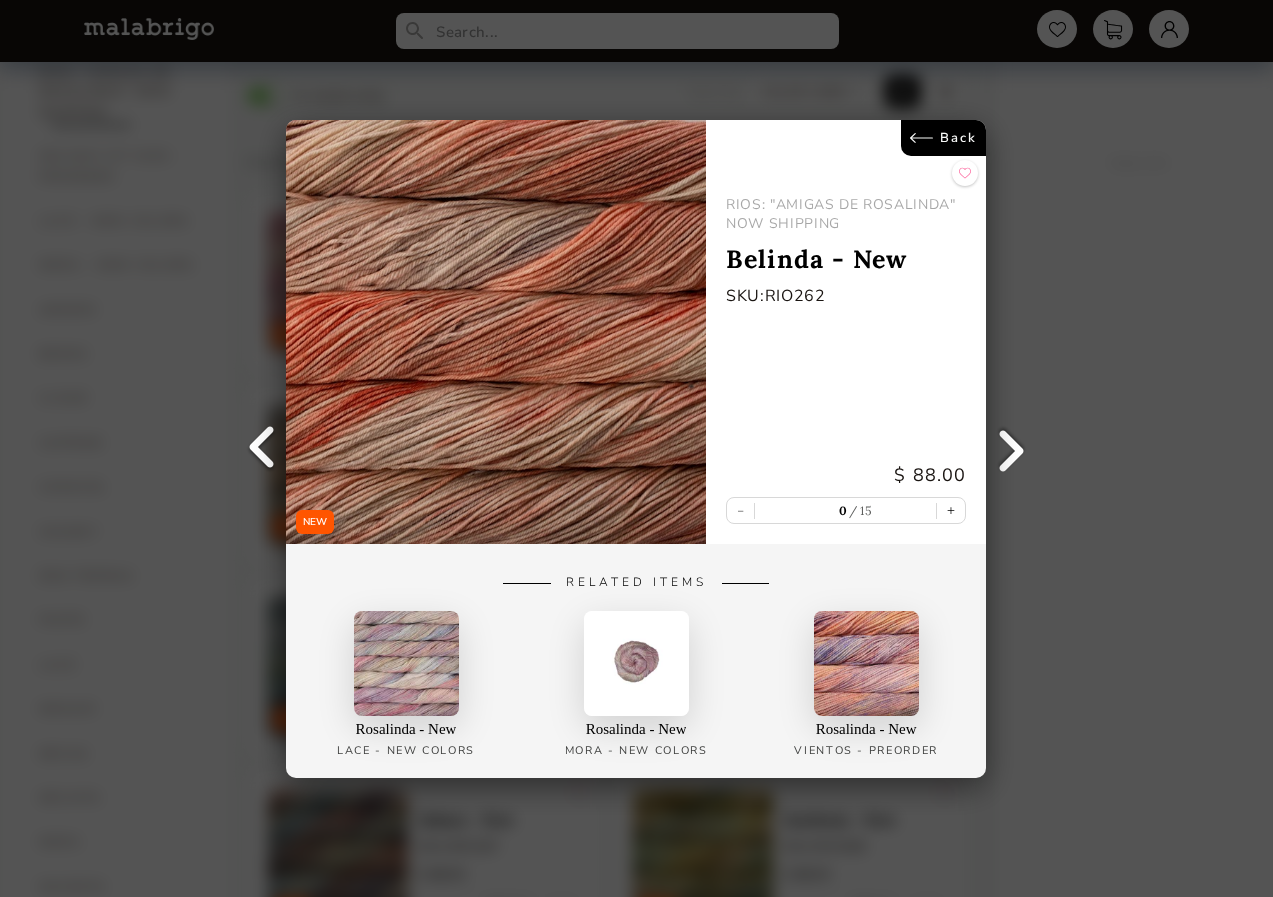 click on "Back" at bounding box center [944, 138] 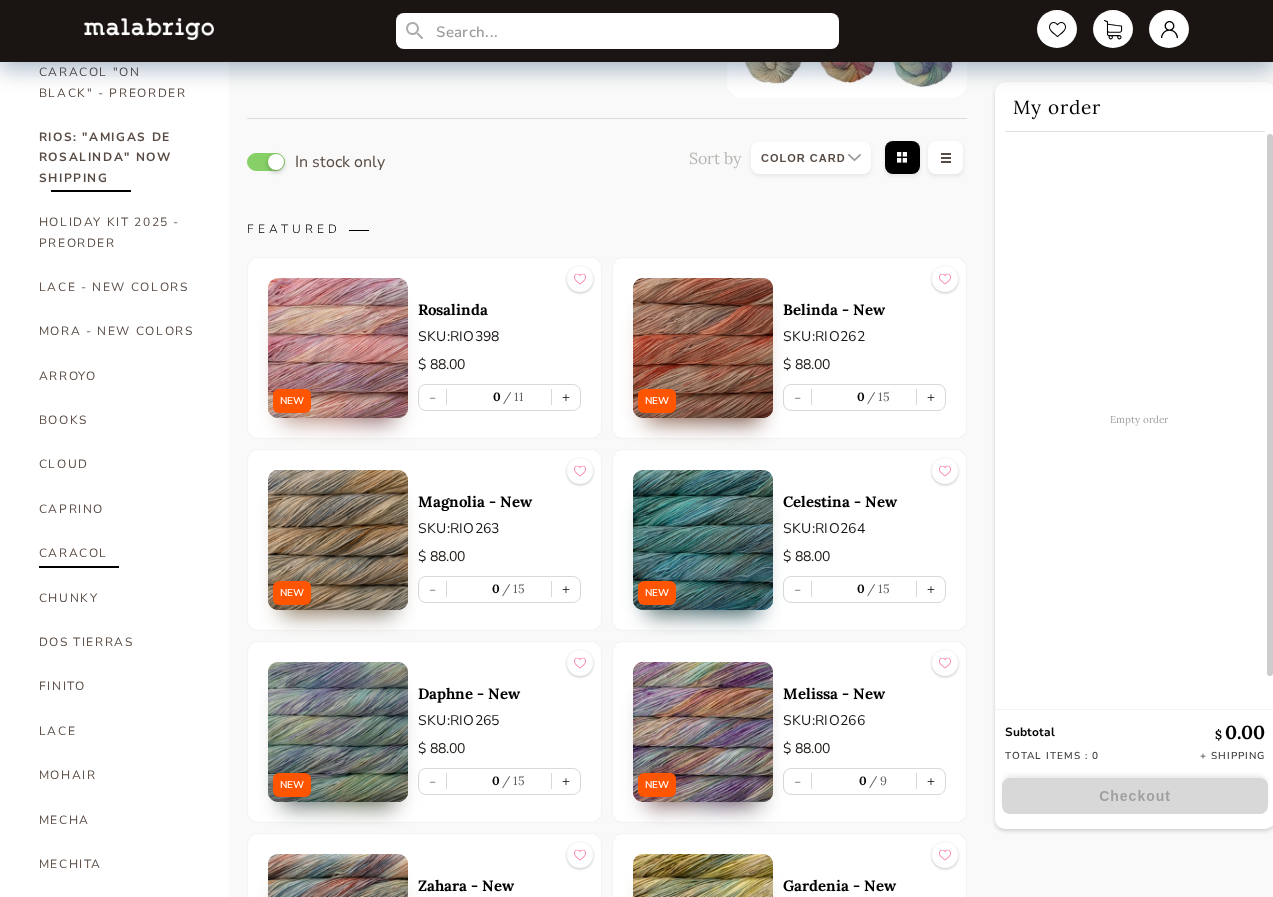 scroll, scrollTop: 100, scrollLeft: 0, axis: vertical 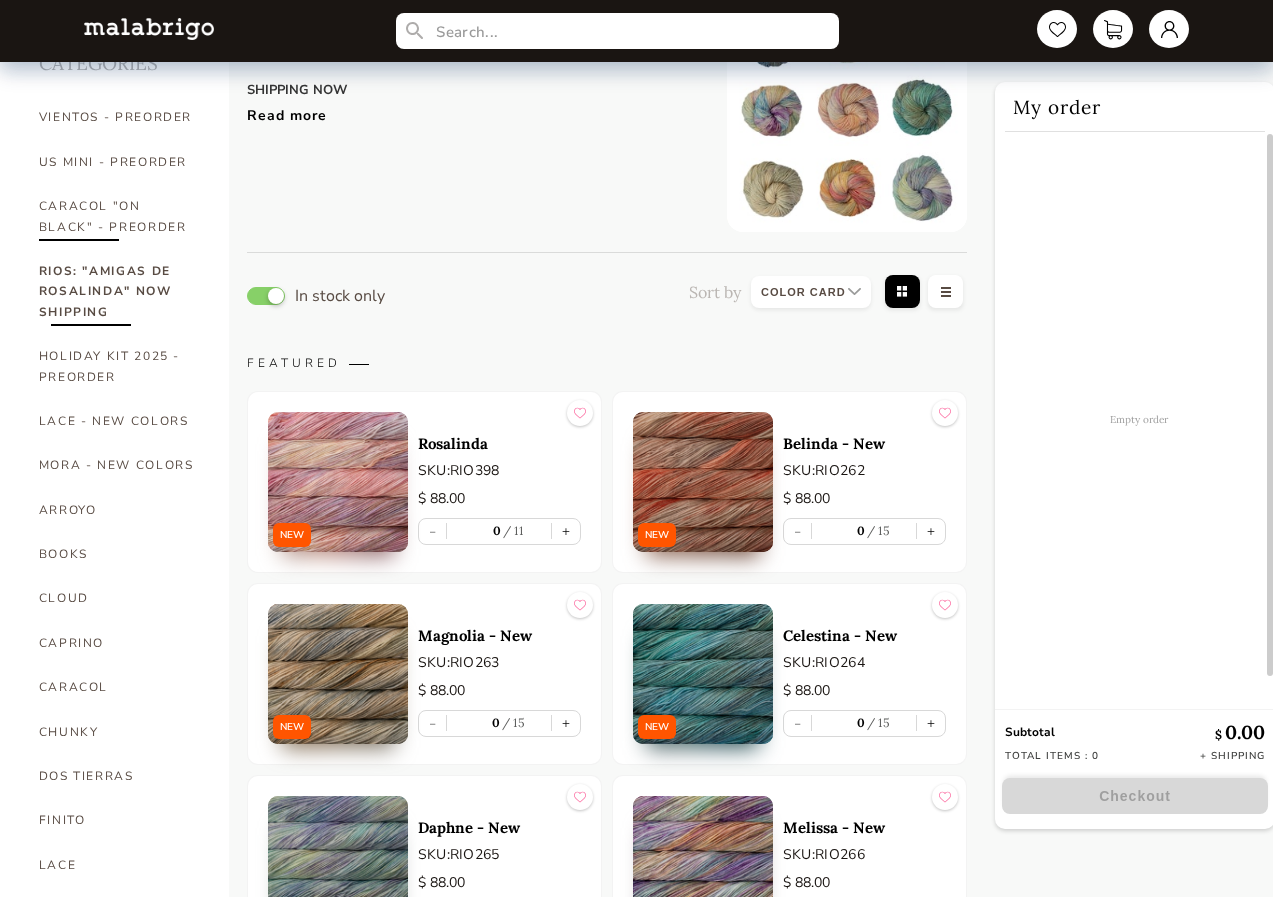 click on "CARACOL "ON BLACK" - PREORDER" at bounding box center (119, 216) 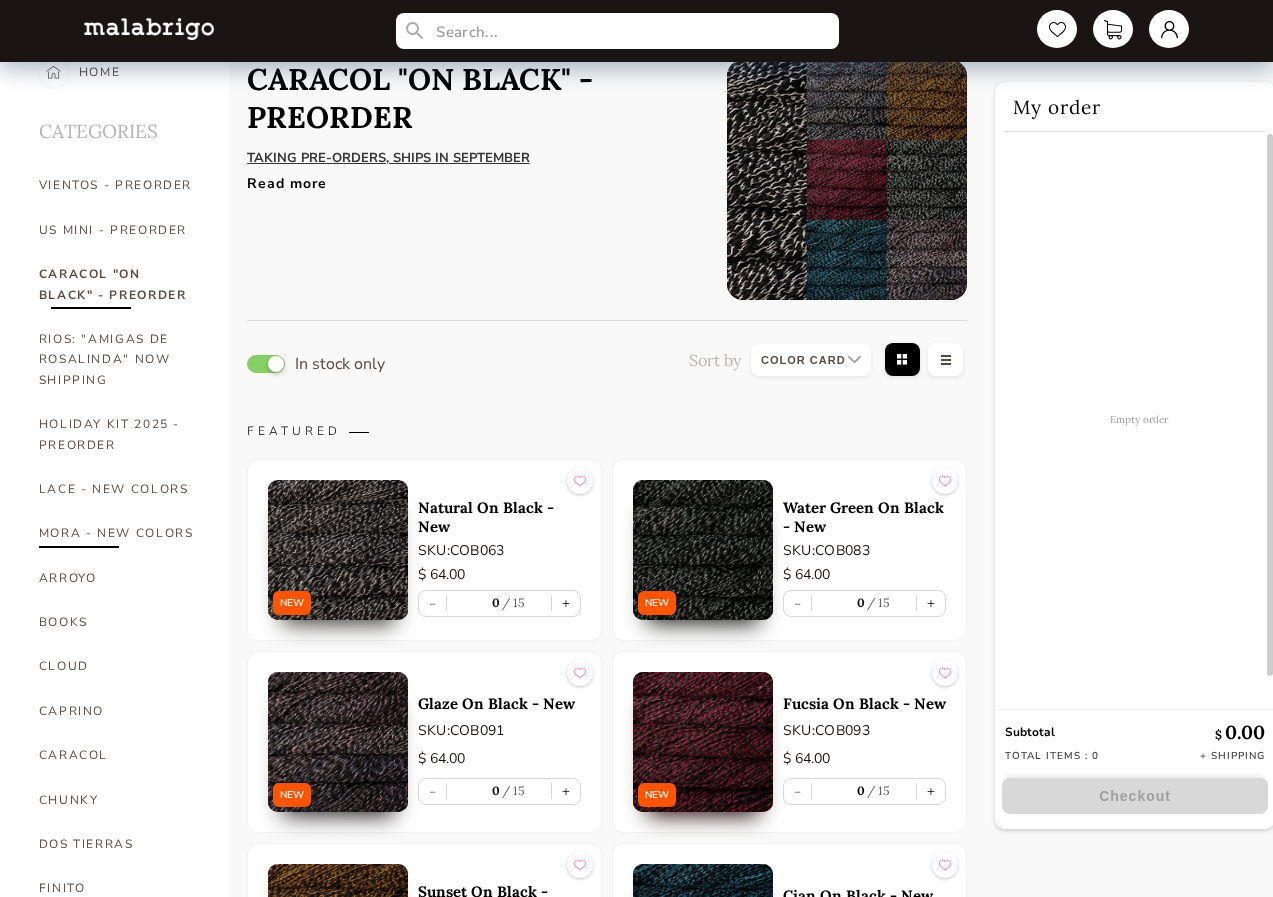 scroll, scrollTop: 0, scrollLeft: 0, axis: both 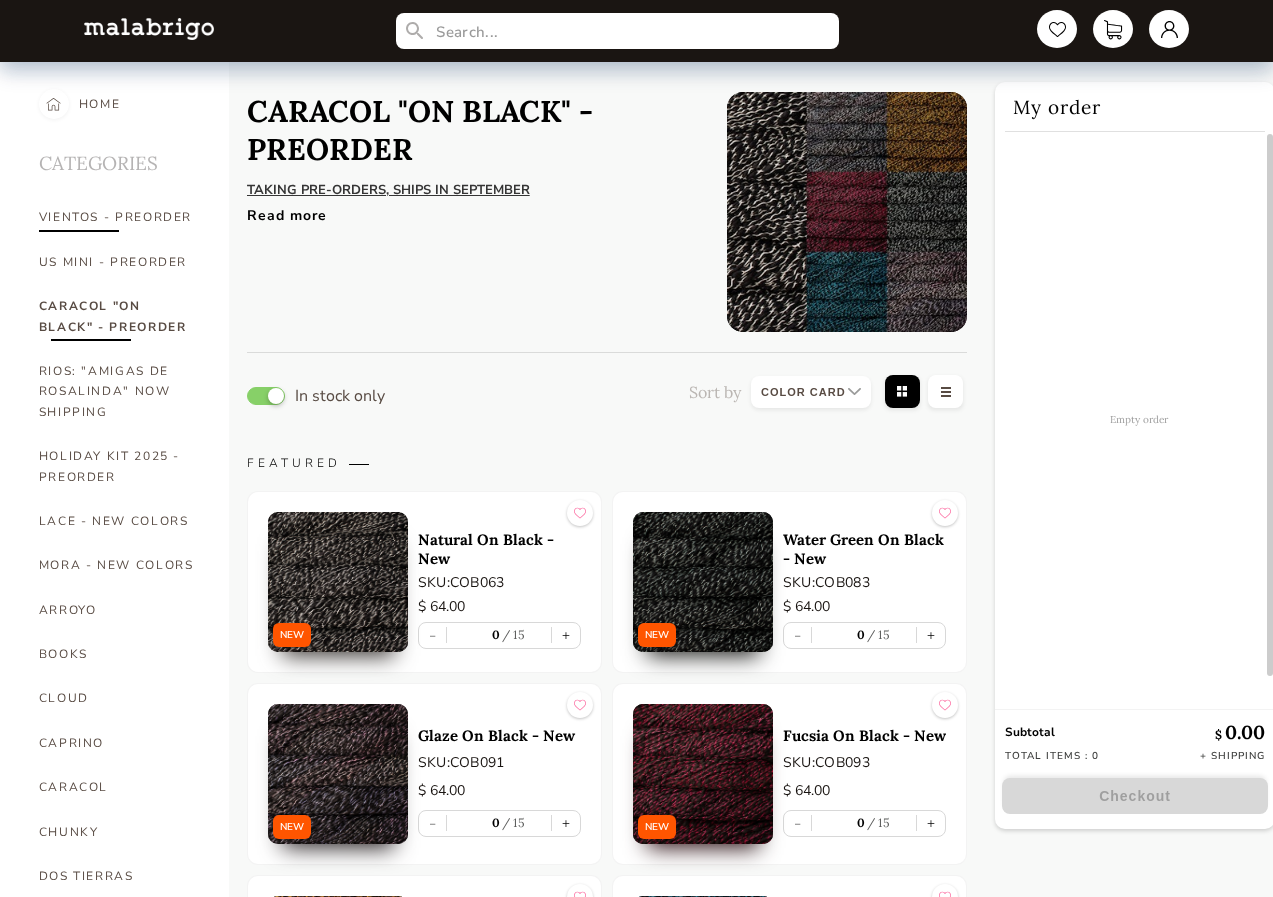 click on "VIENTOS - PREORDER" at bounding box center (119, 217) 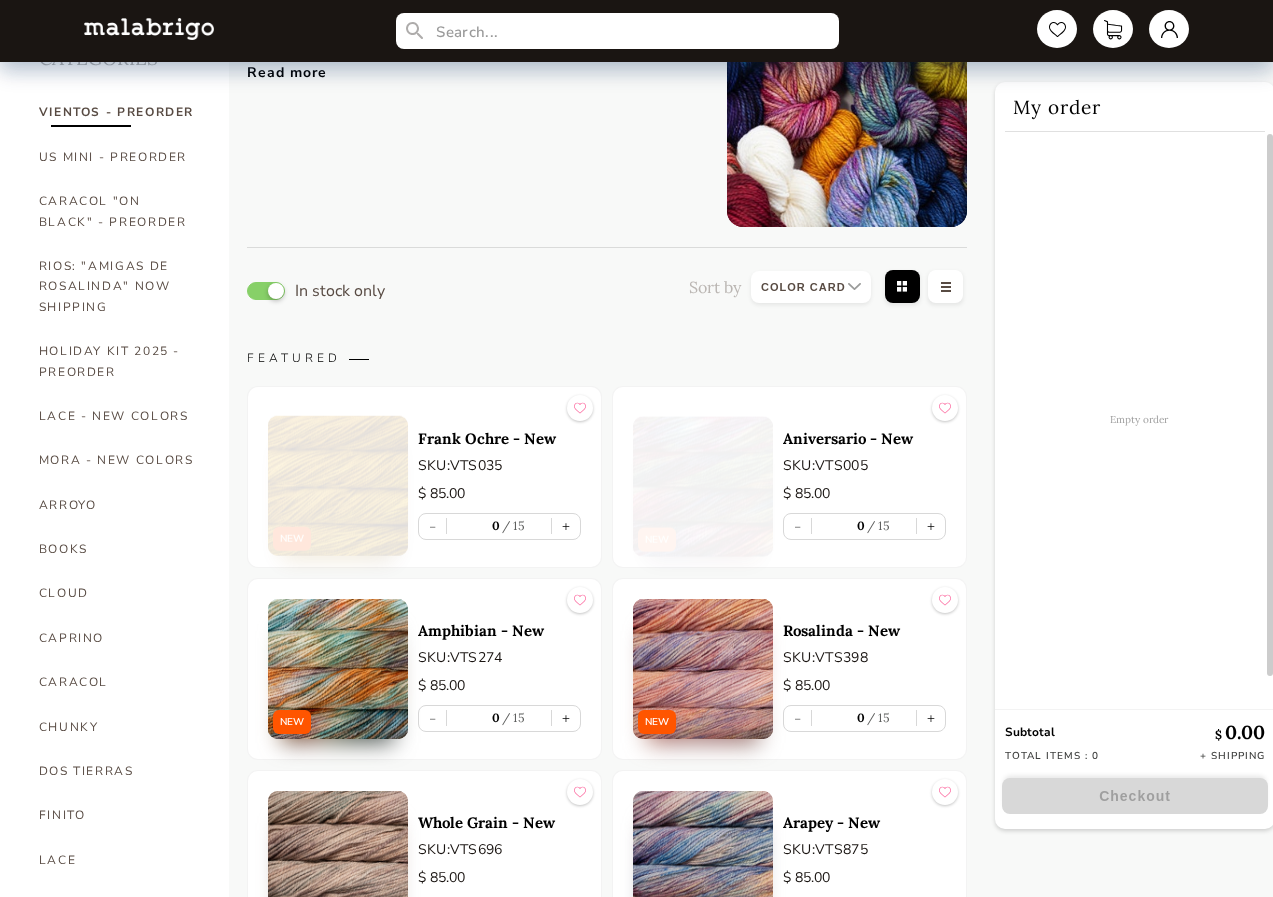 scroll, scrollTop: 200, scrollLeft: 0, axis: vertical 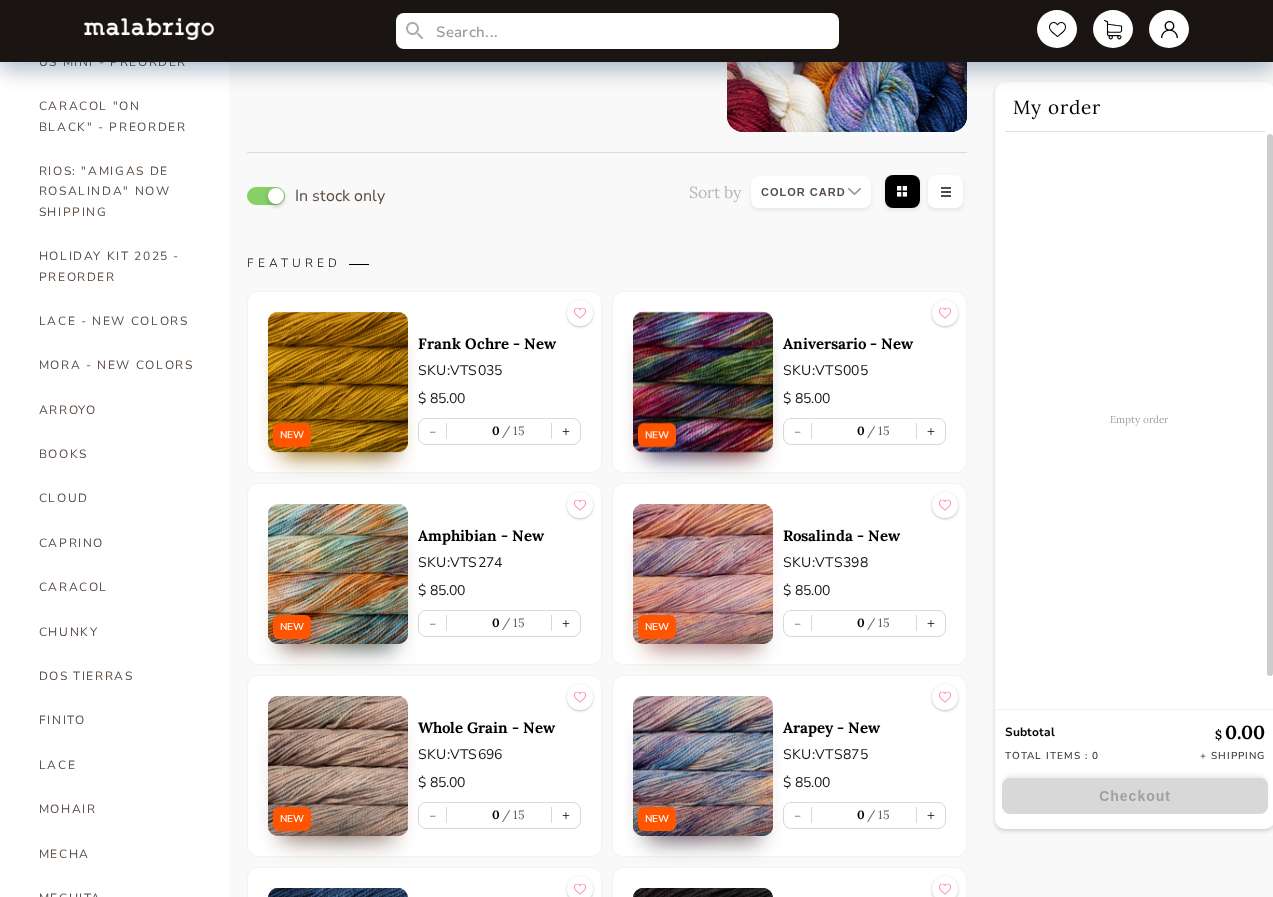 click at bounding box center [338, 574] 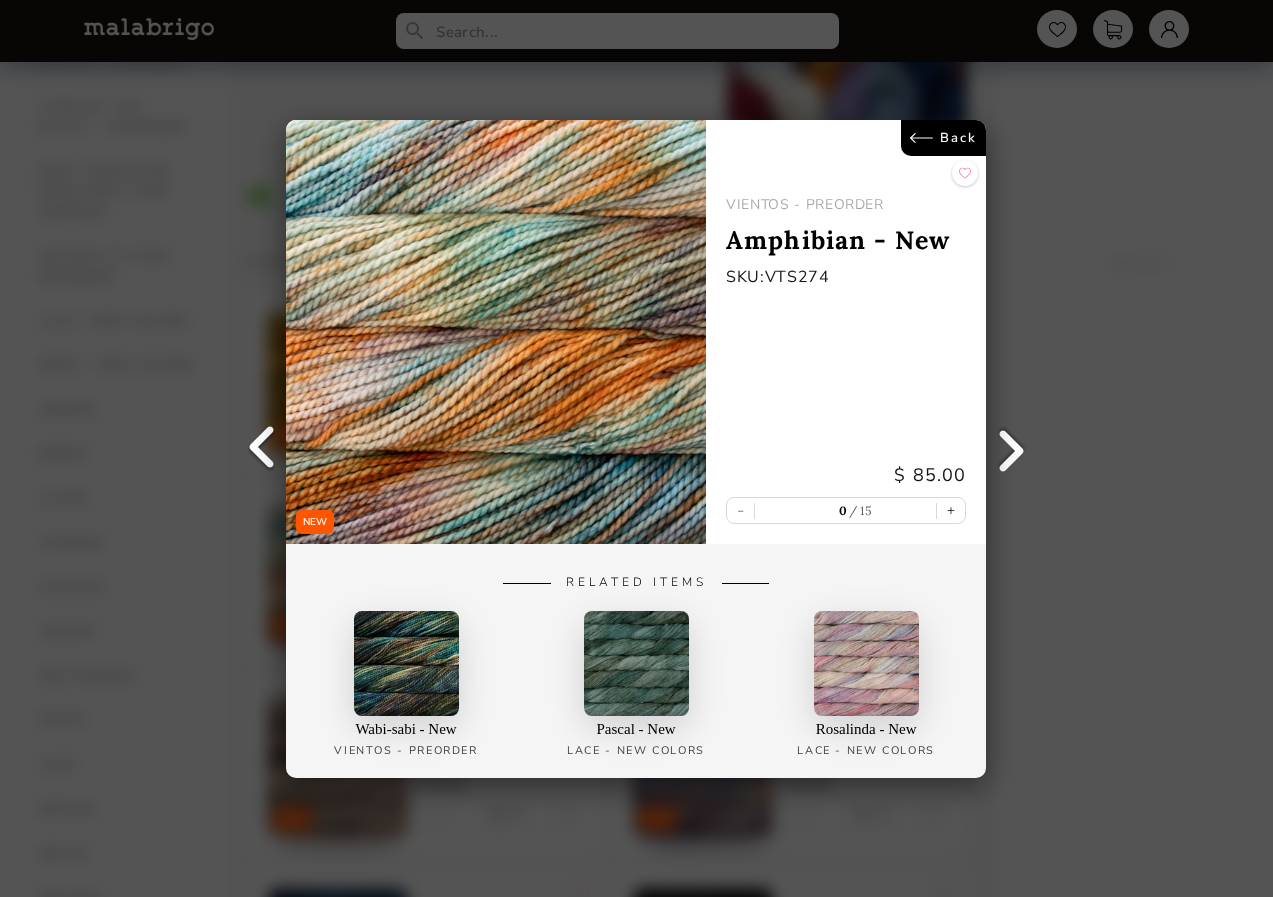 click on "Back" at bounding box center (944, 138) 